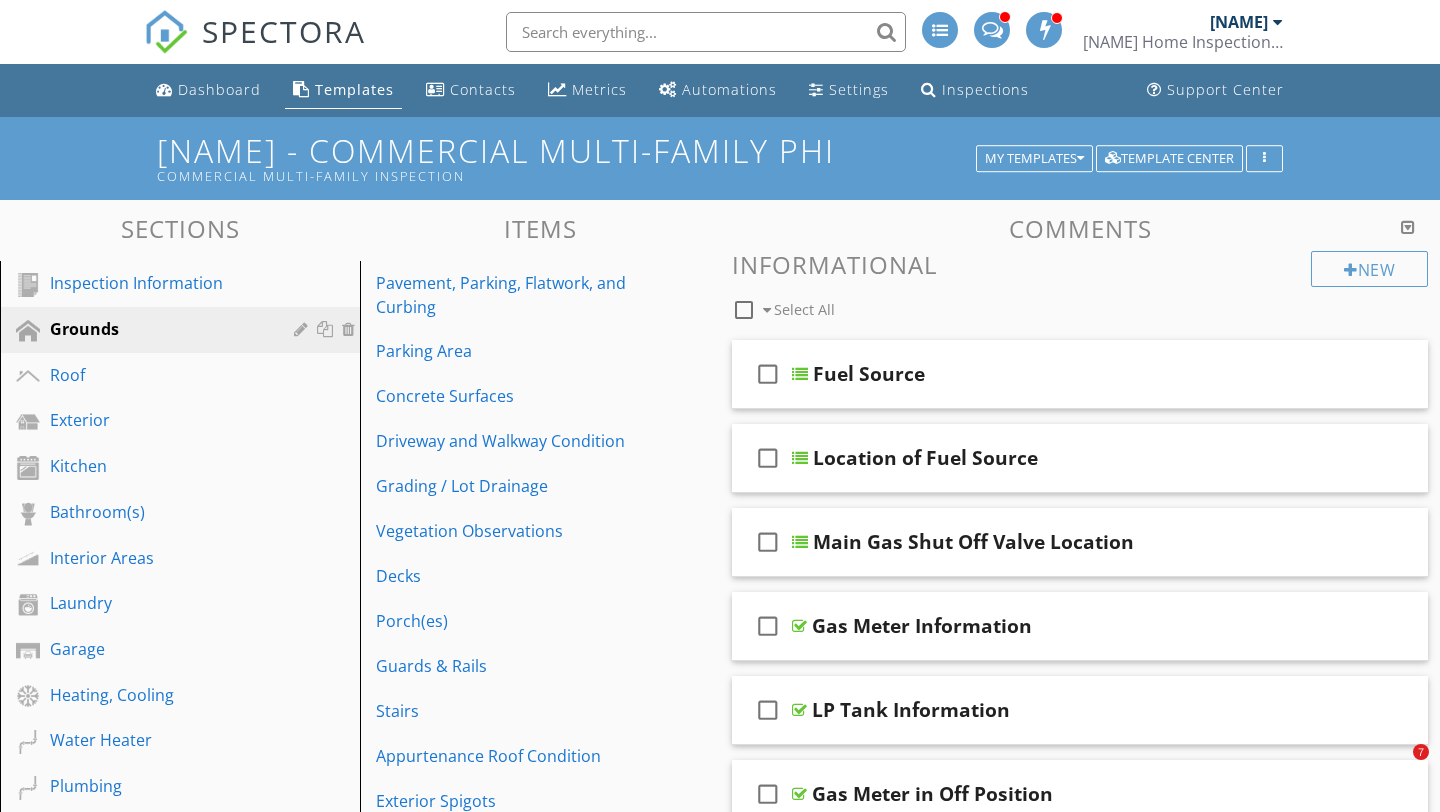 scroll, scrollTop: 0, scrollLeft: 0, axis: both 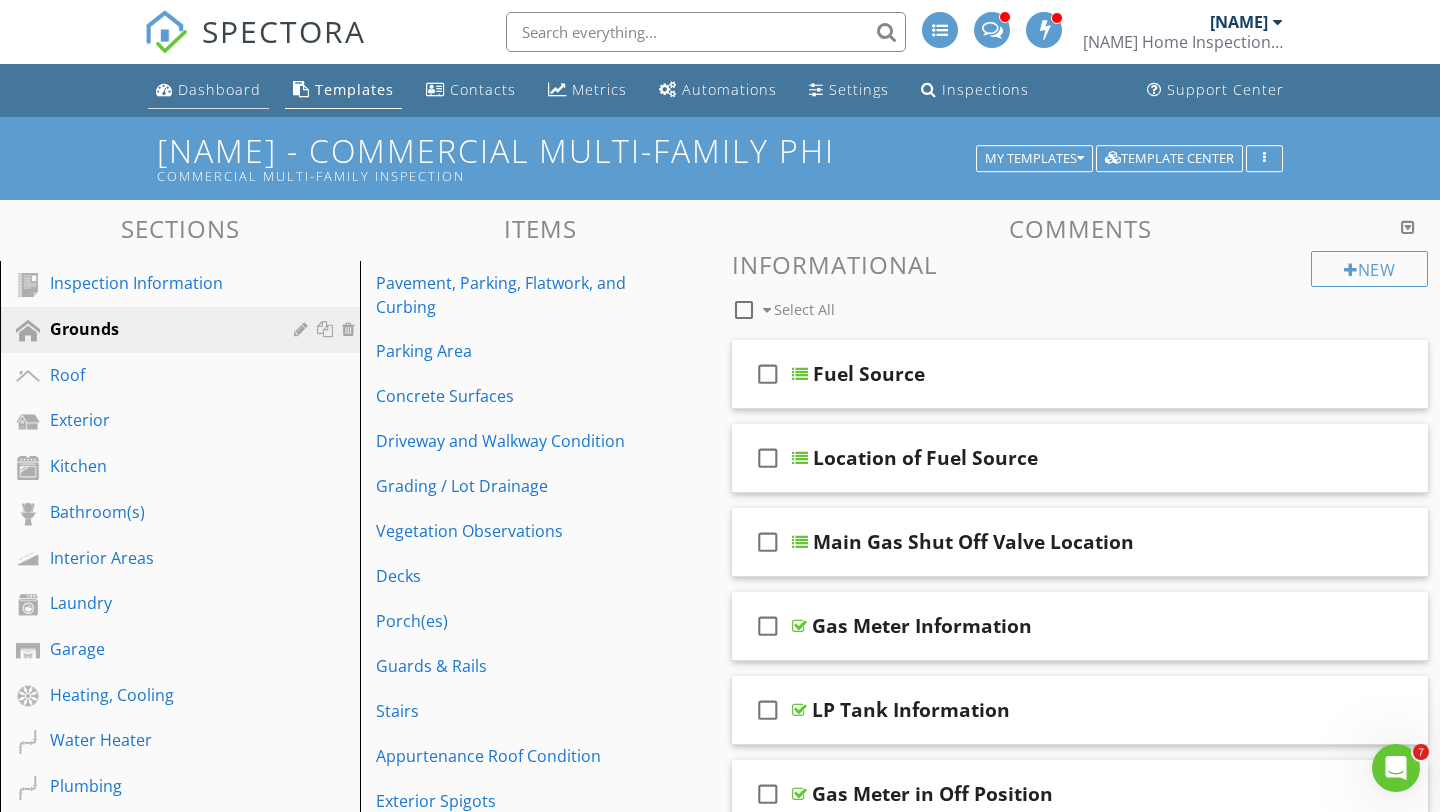 click on "Dashboard" at bounding box center (219, 89) 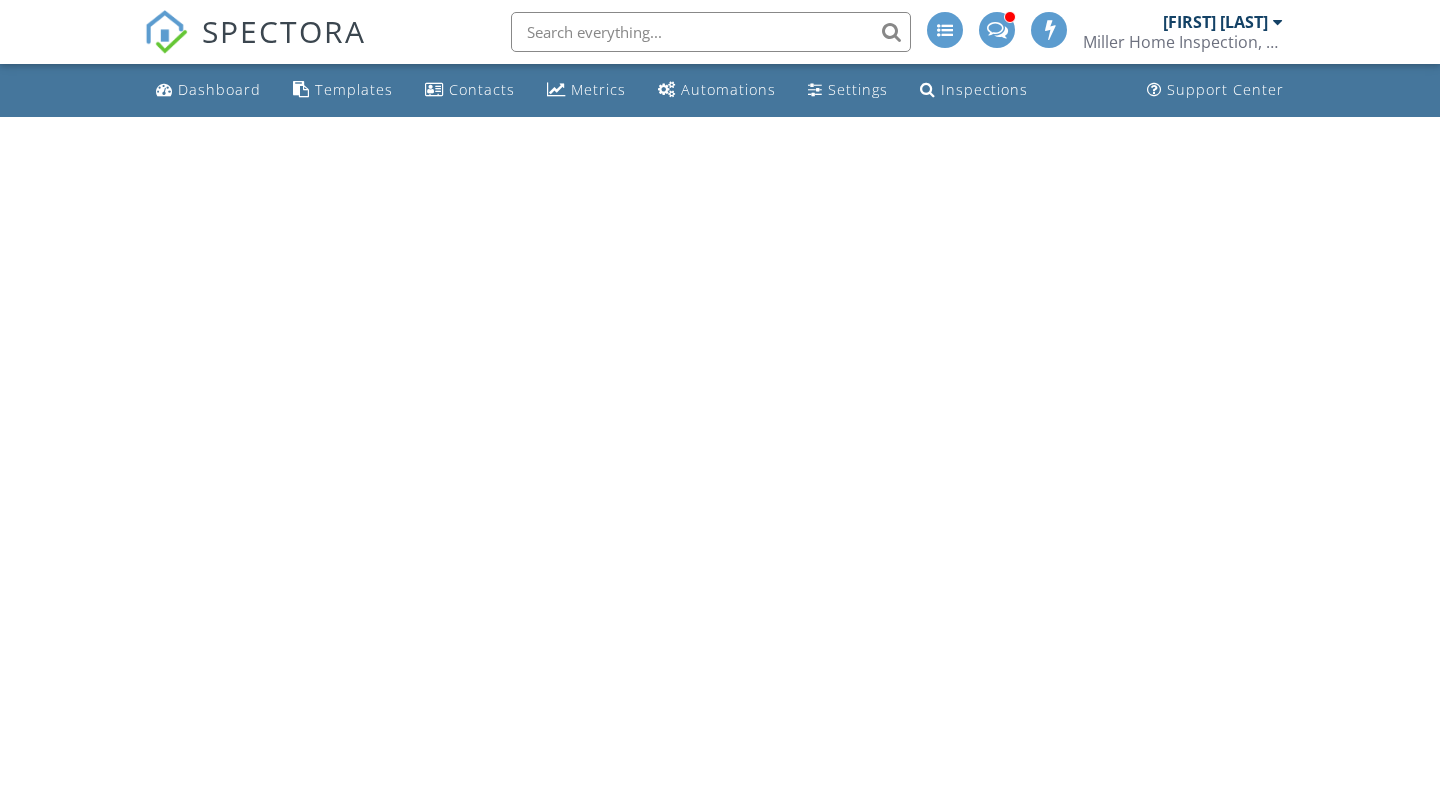 scroll, scrollTop: 0, scrollLeft: 0, axis: both 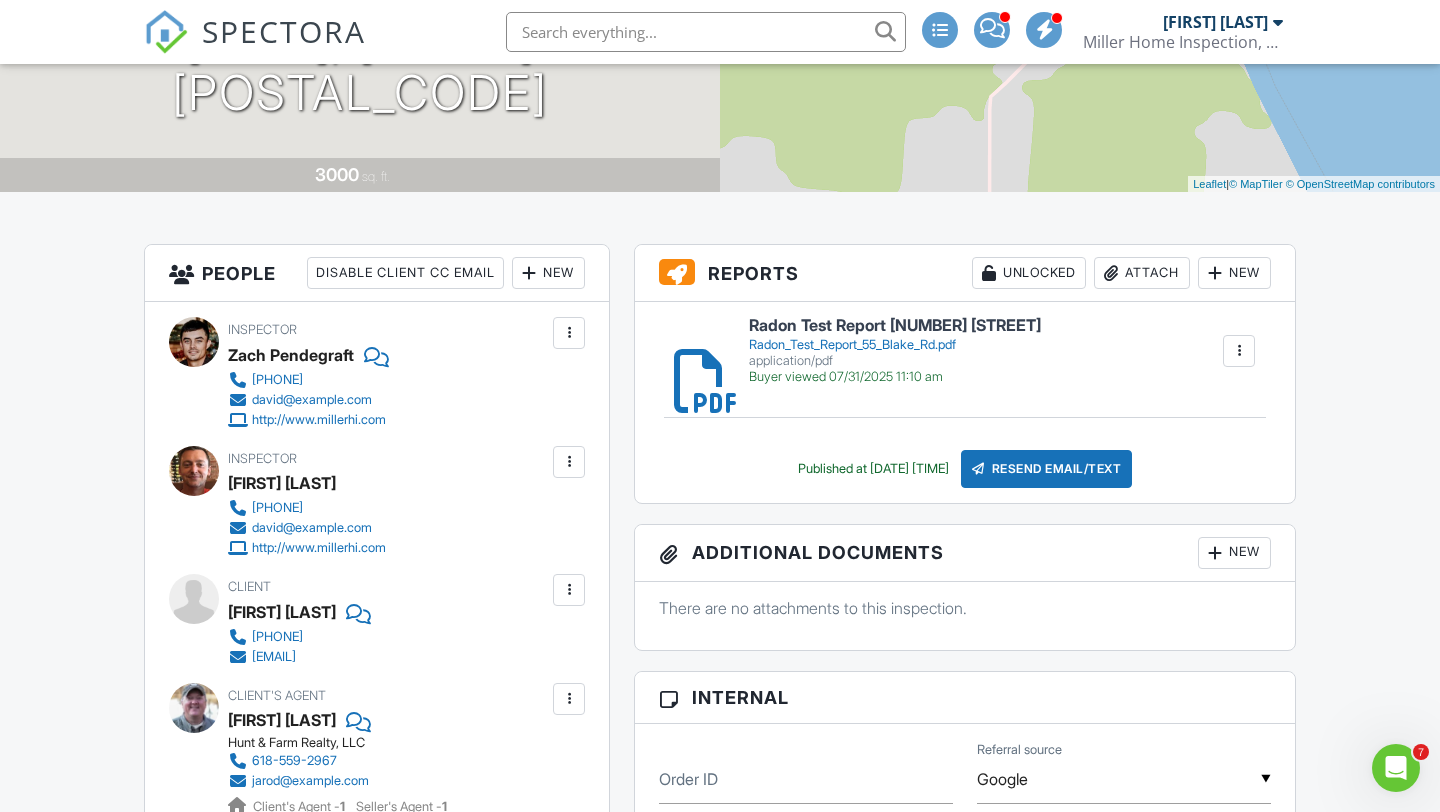 click on "Attach" at bounding box center [1142, 273] 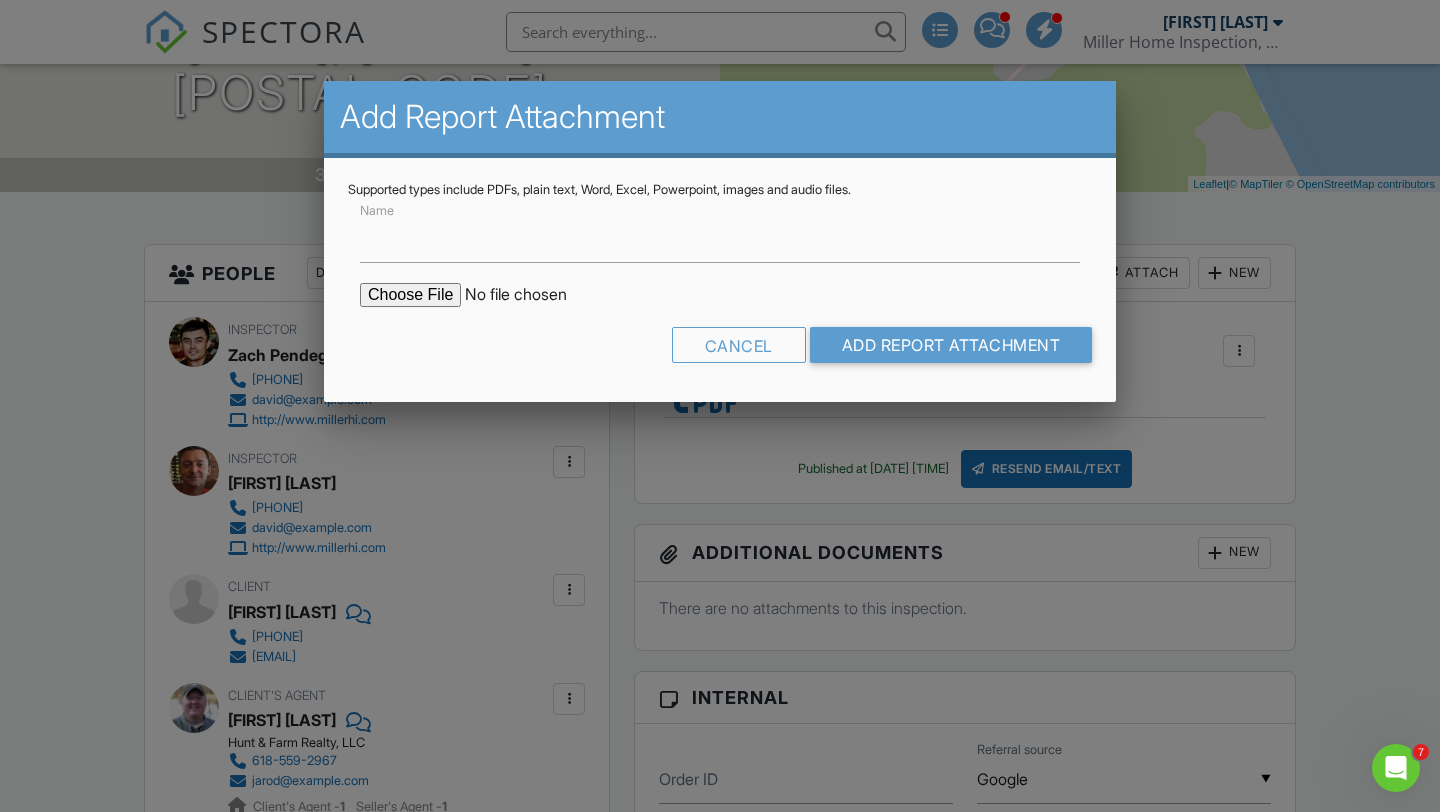 click at bounding box center (530, 295) 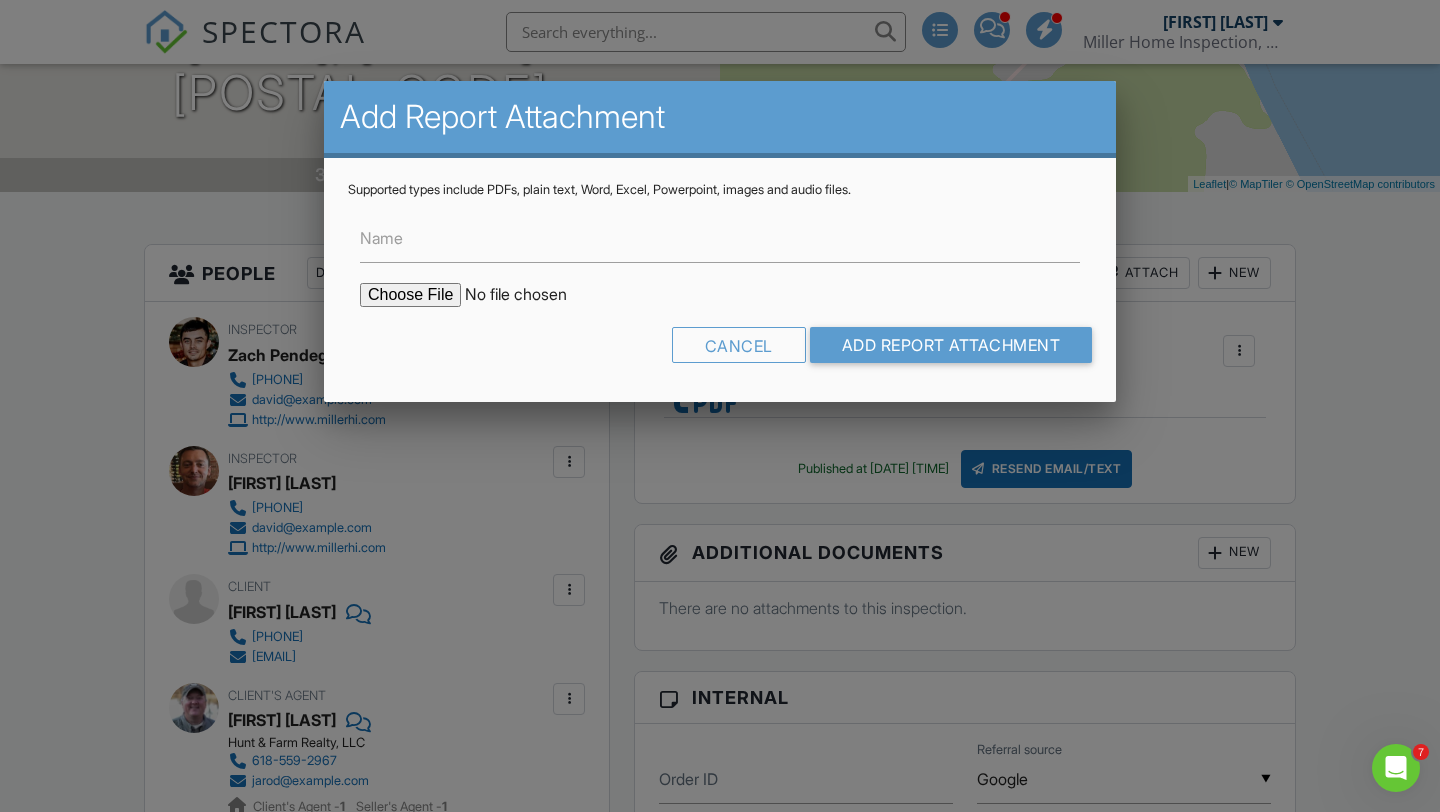 type on "C:\fakepath\55 Blake COCReport_53014504.pdf" 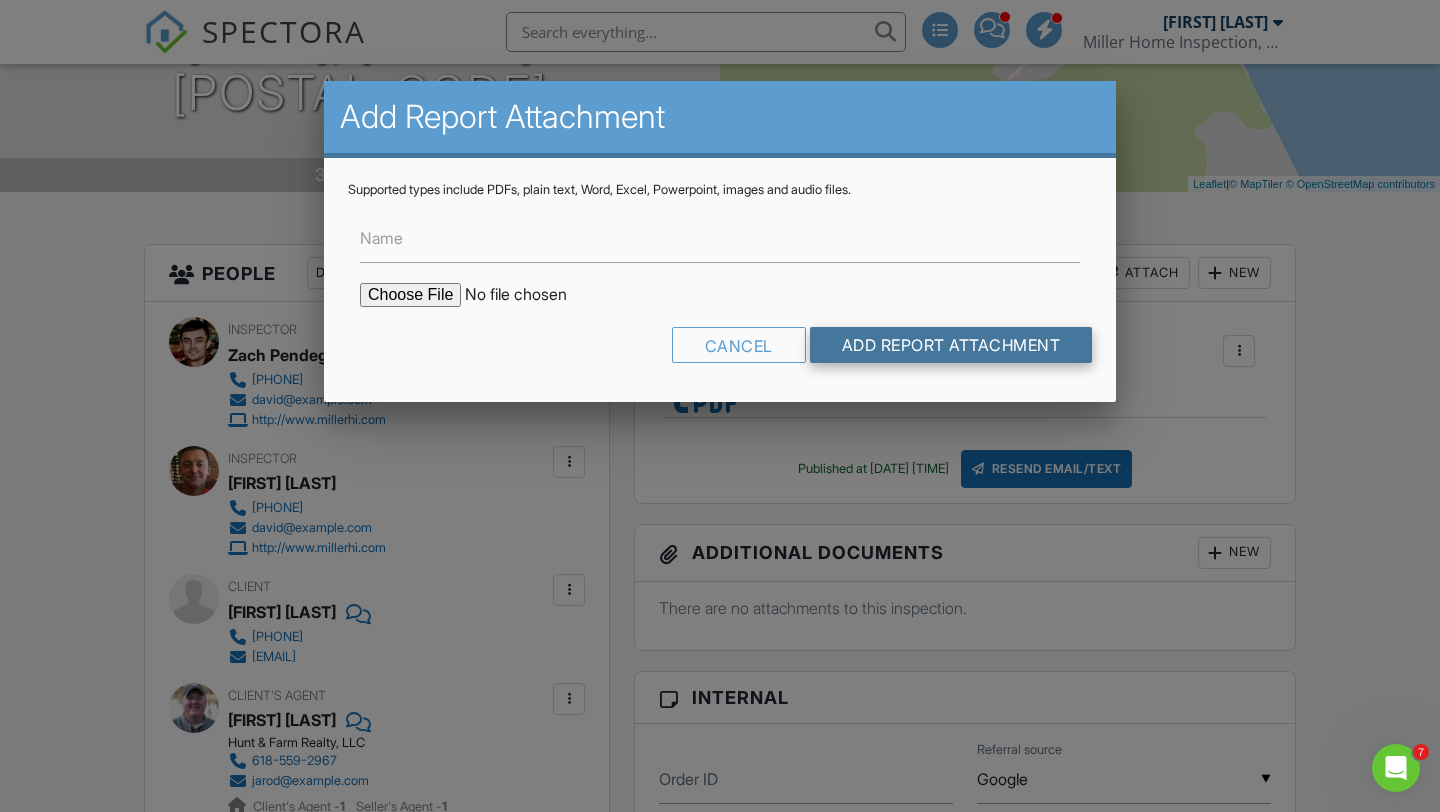 click on "Add Report Attachment" at bounding box center [951, 345] 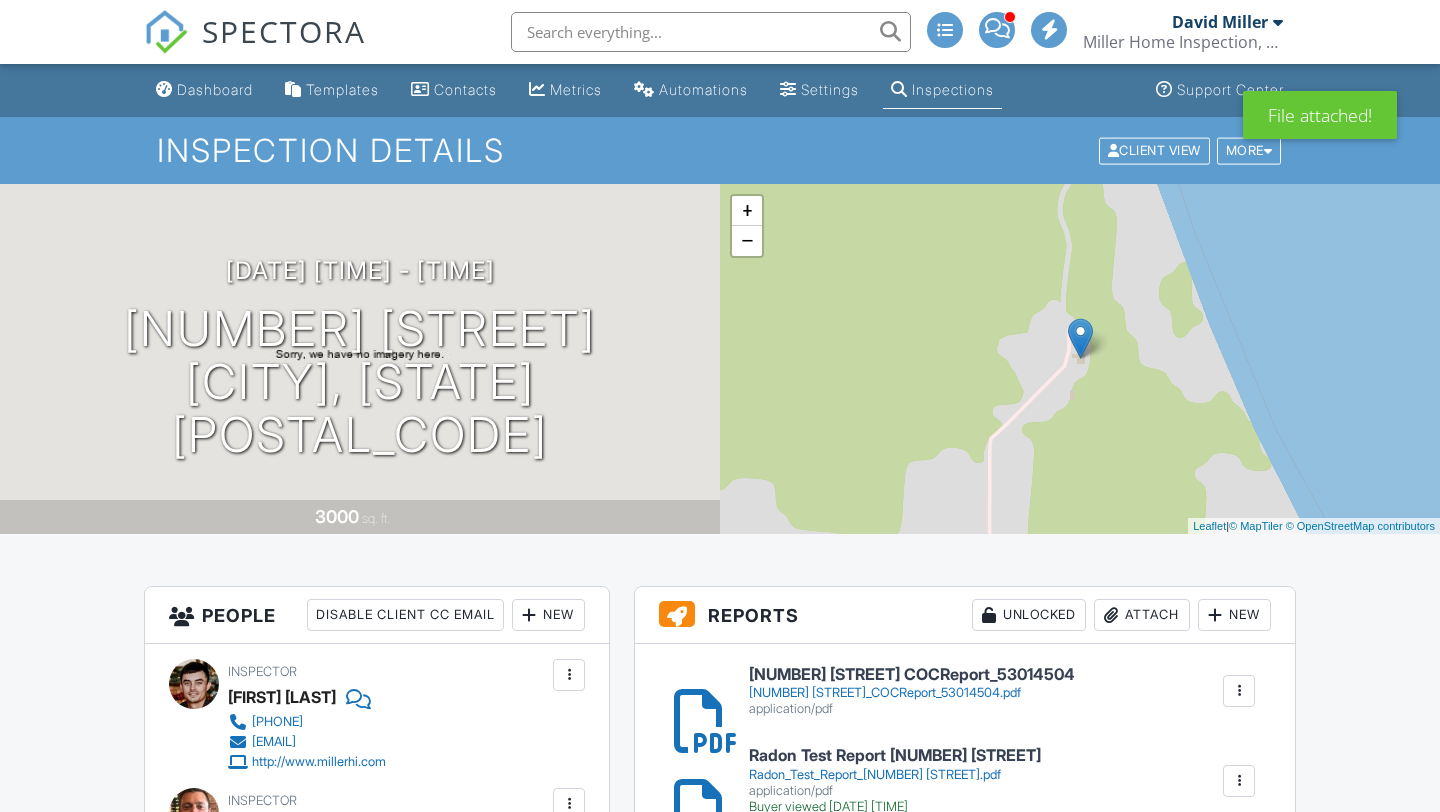 scroll, scrollTop: 108, scrollLeft: 0, axis: vertical 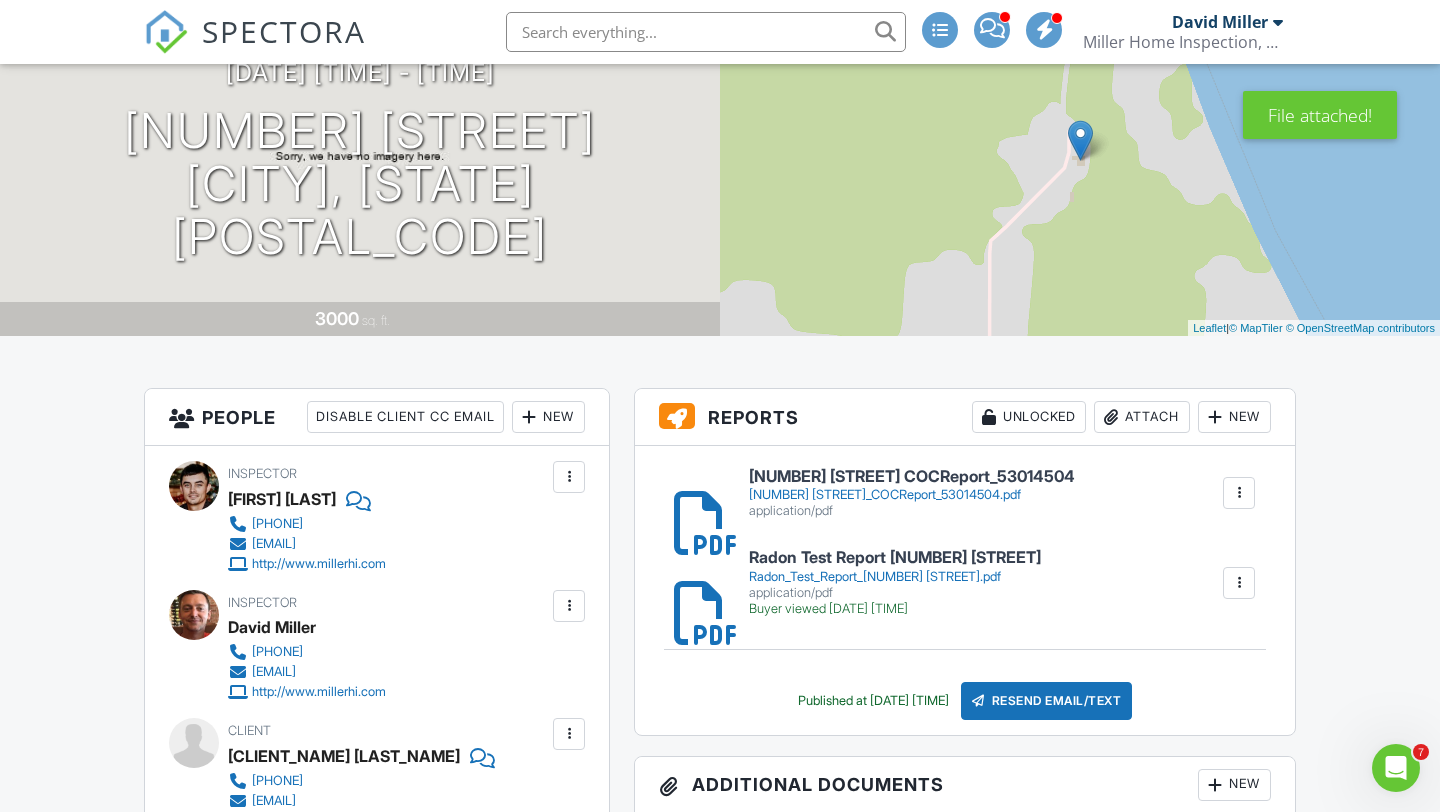 click on "Attach" at bounding box center [1142, 417] 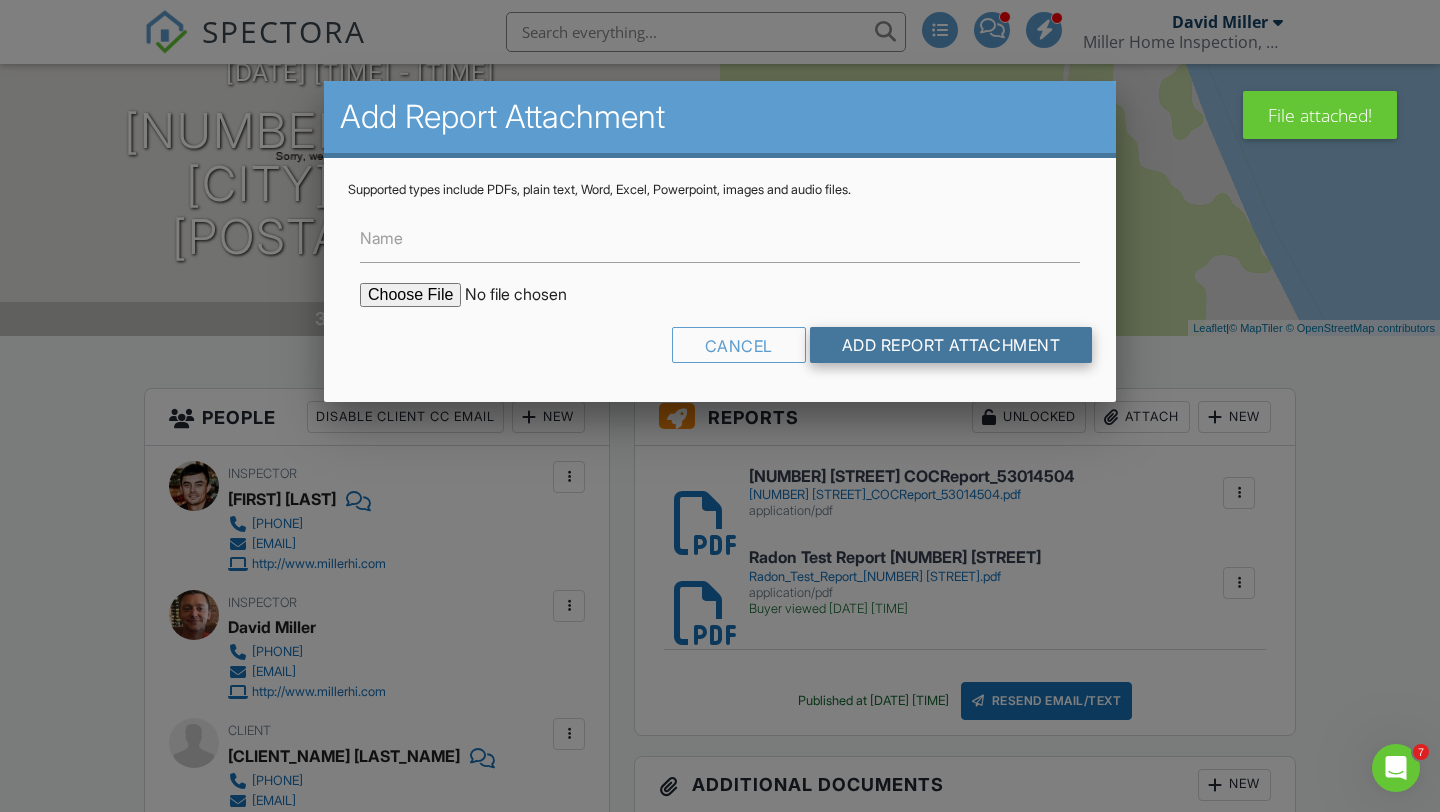 click on "Add Report Attachment" at bounding box center (951, 345) 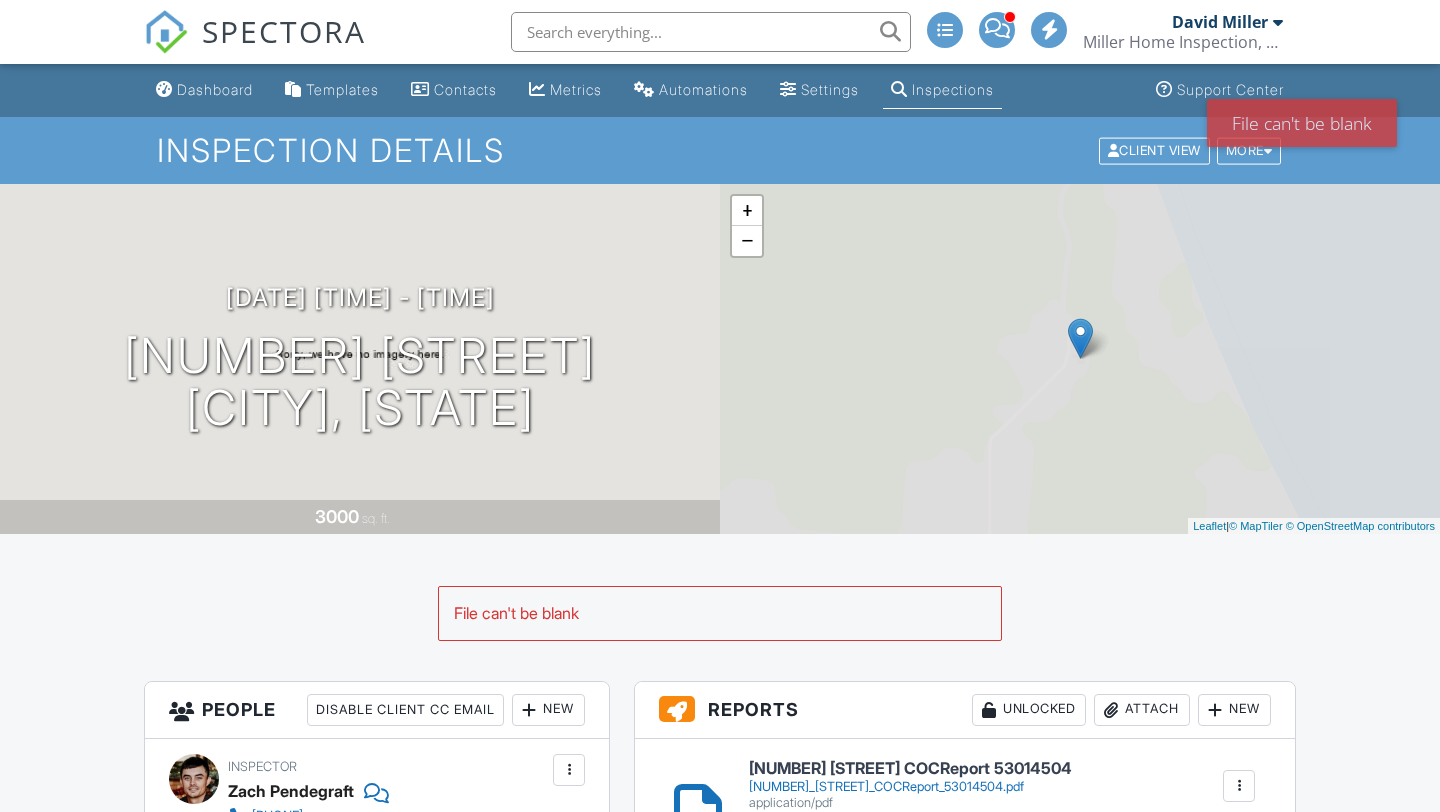 scroll, scrollTop: 0, scrollLeft: 0, axis: both 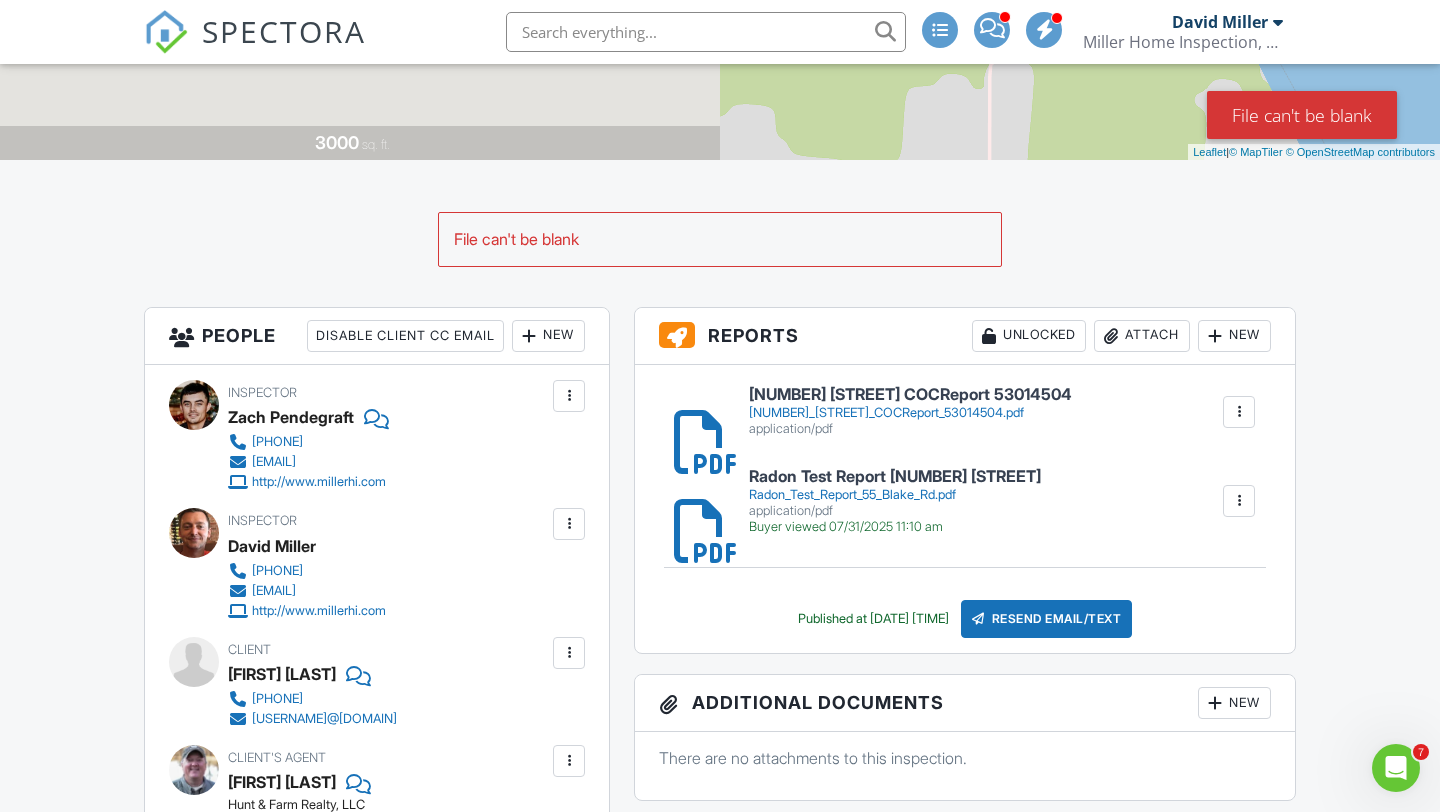 click on "Attach" at bounding box center (1142, 336) 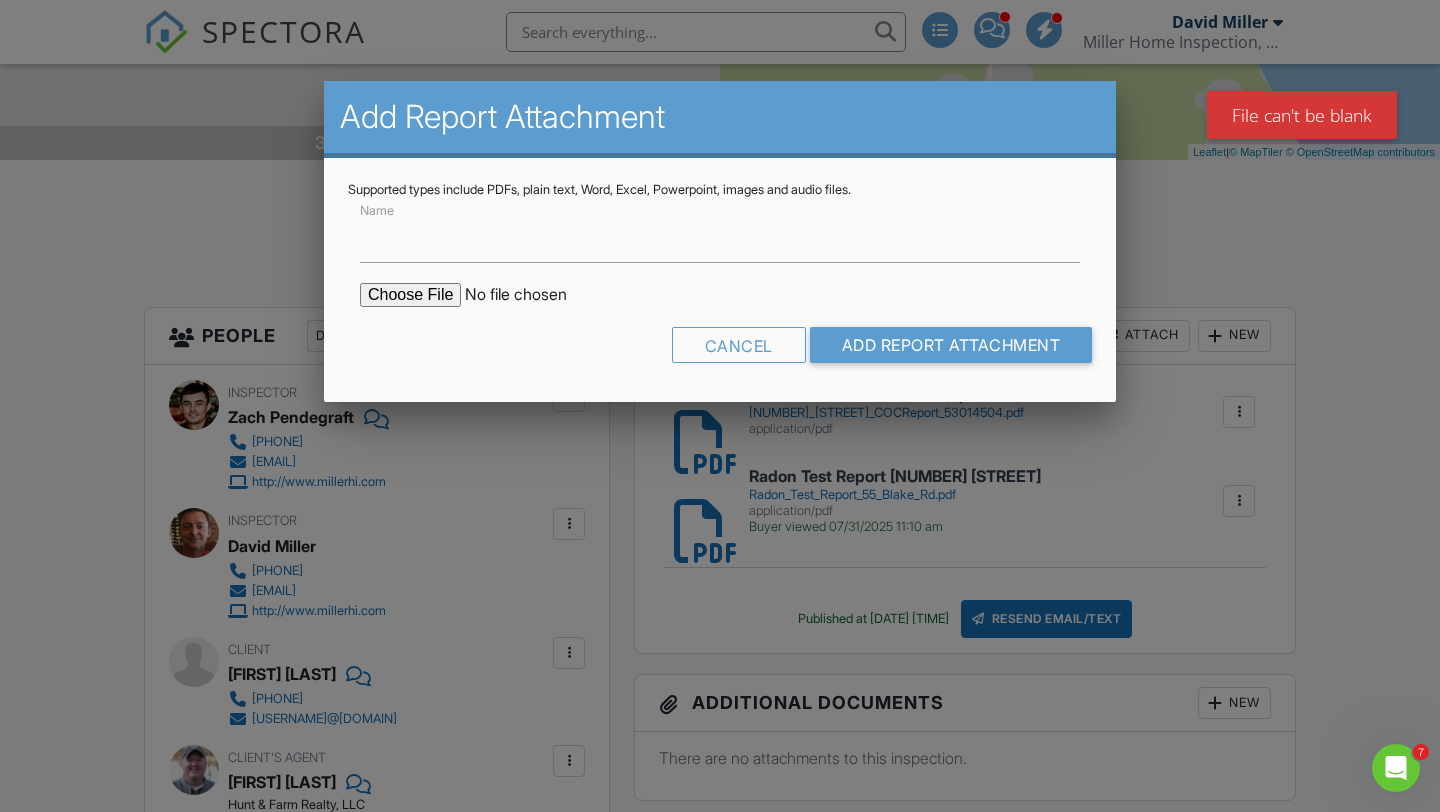 click at bounding box center (530, 295) 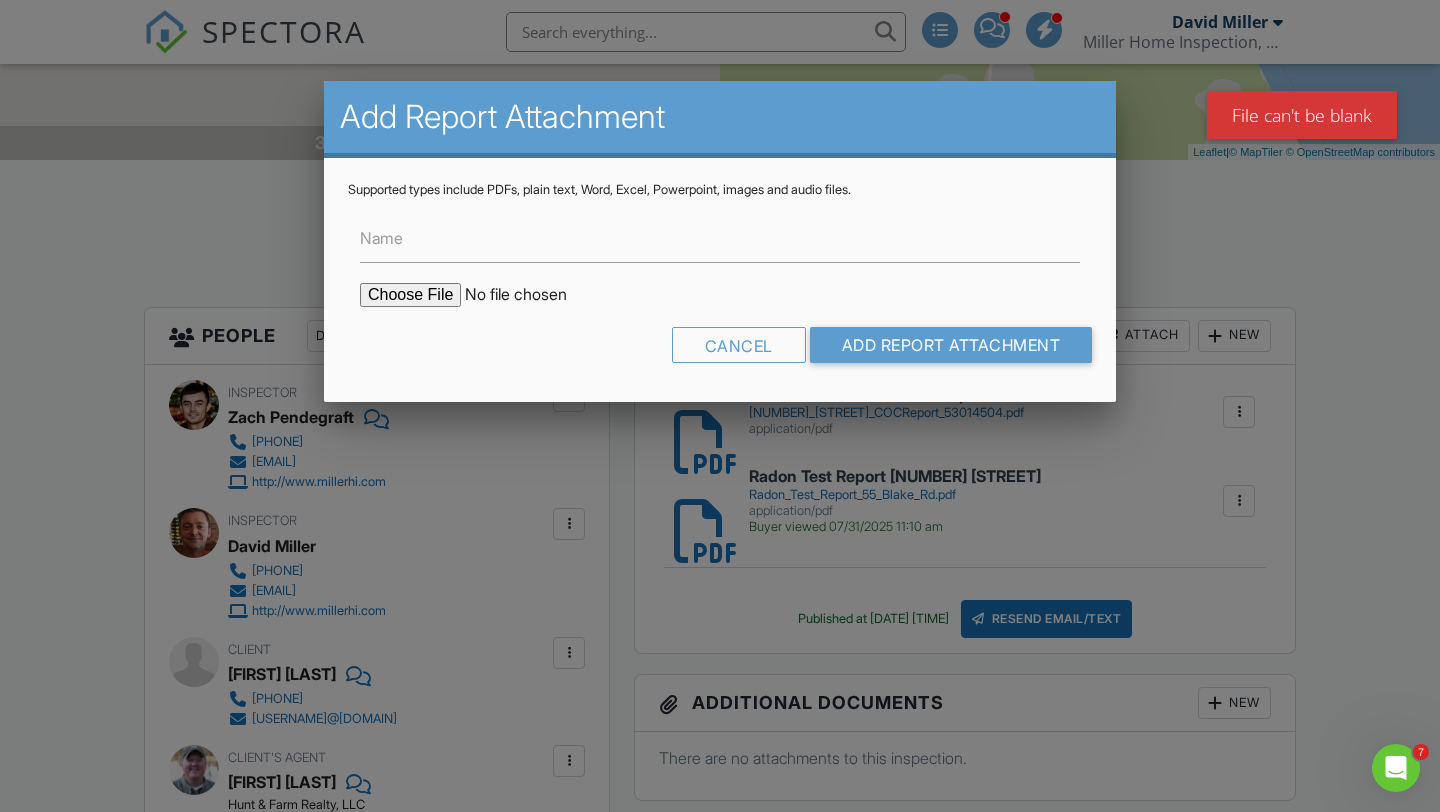type on "C:\fakepath\55 Blake DrinkingWaterReport53014504_ForPrint.pdf" 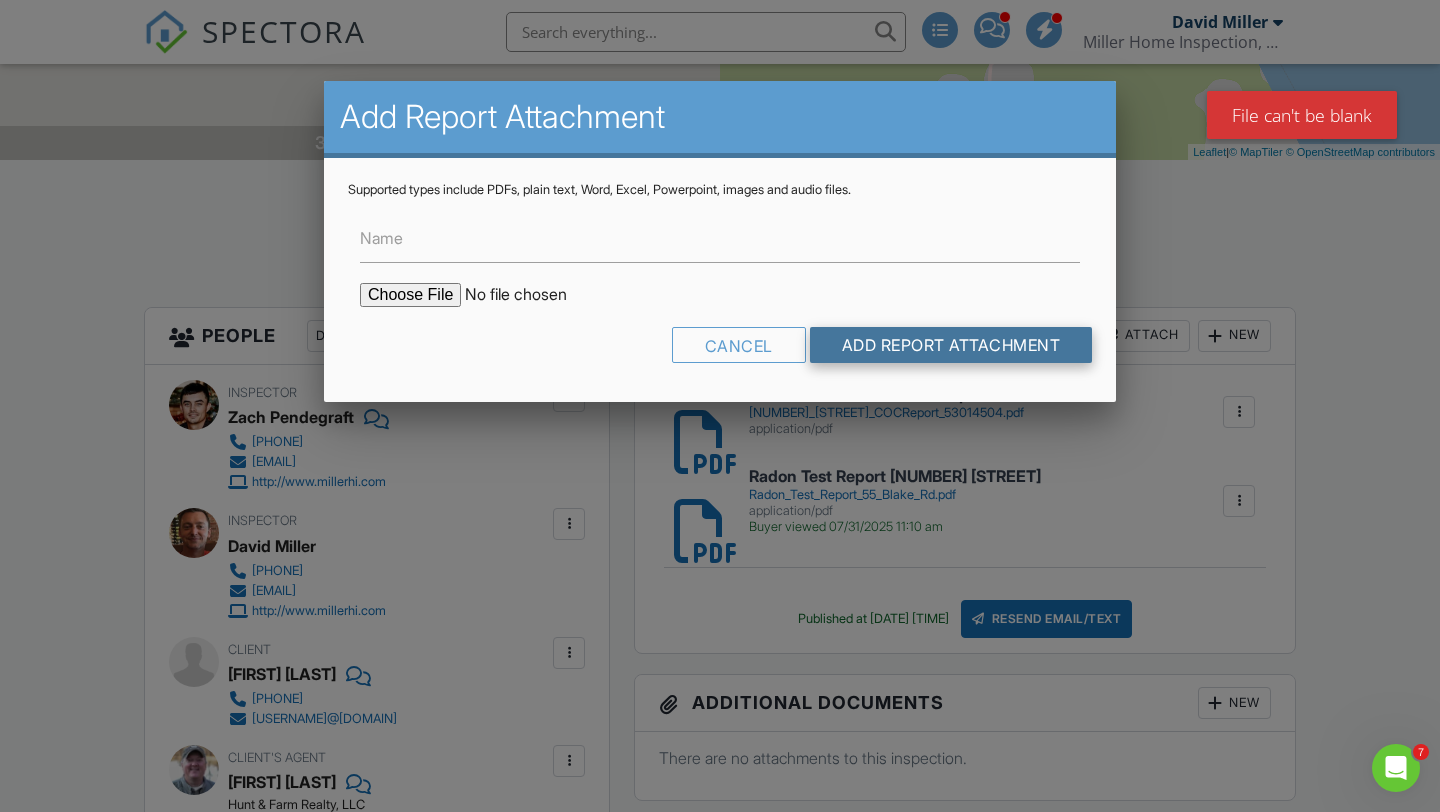 click on "Add Report Attachment" at bounding box center [951, 345] 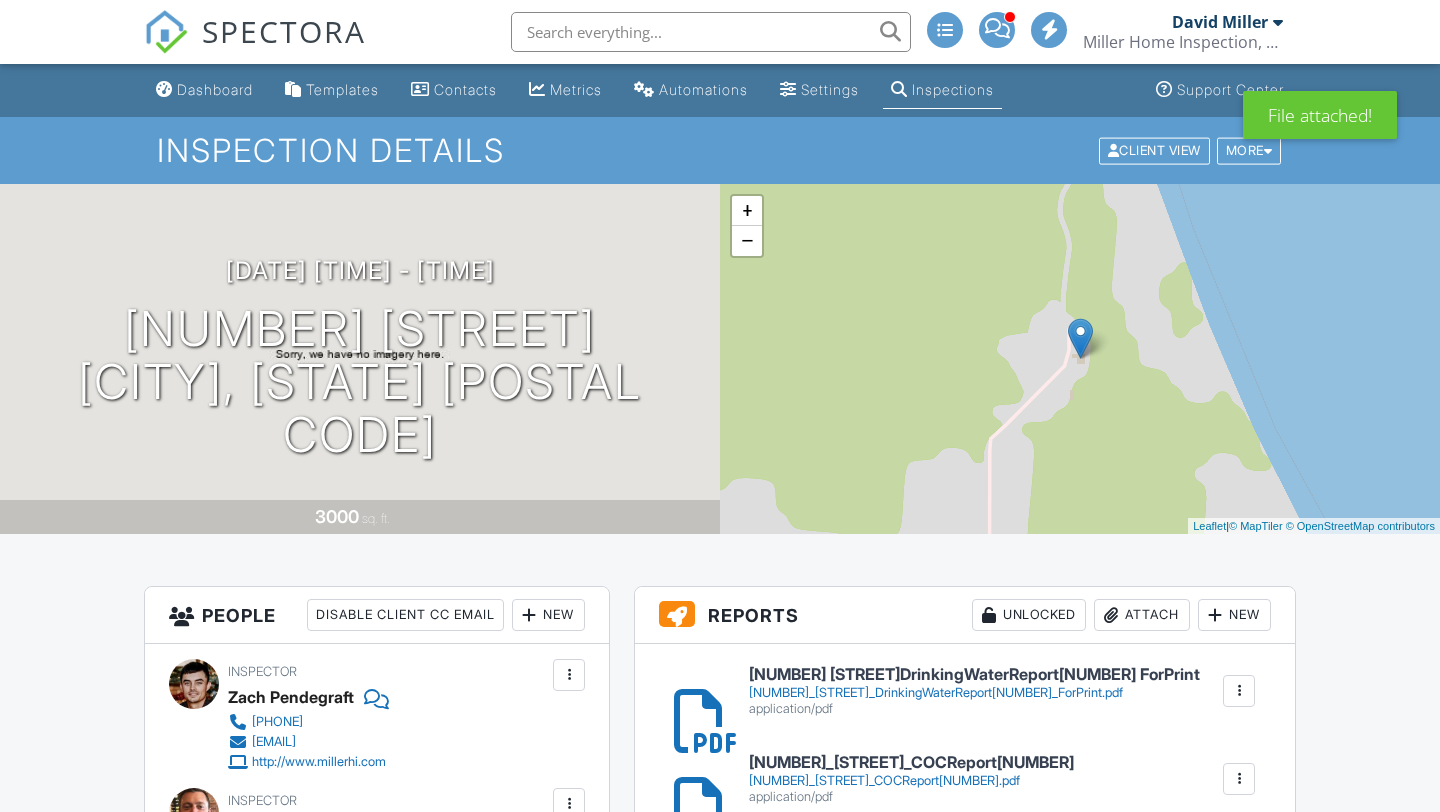 scroll, scrollTop: 0, scrollLeft: 0, axis: both 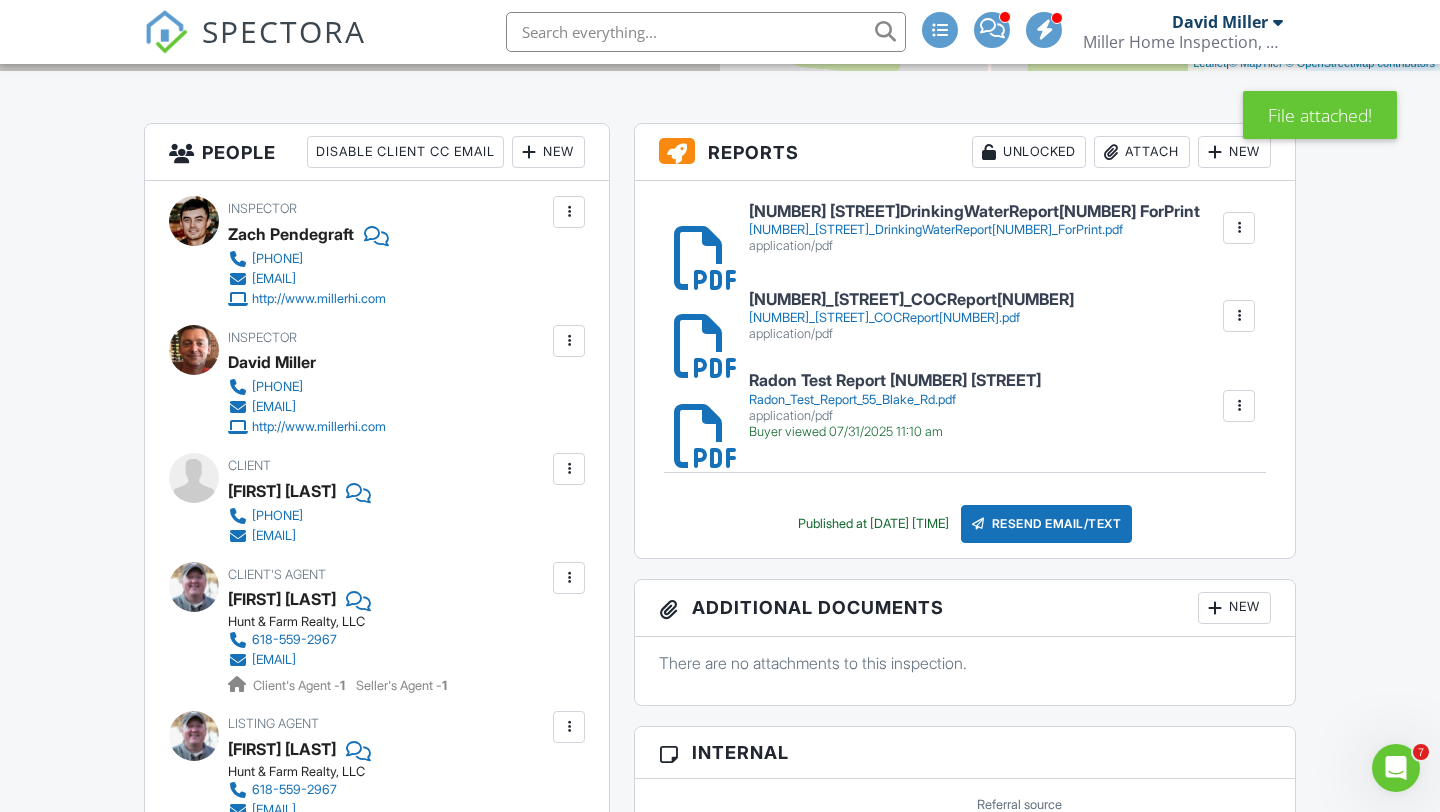 click on "Resend Email/Text" at bounding box center [1047, 524] 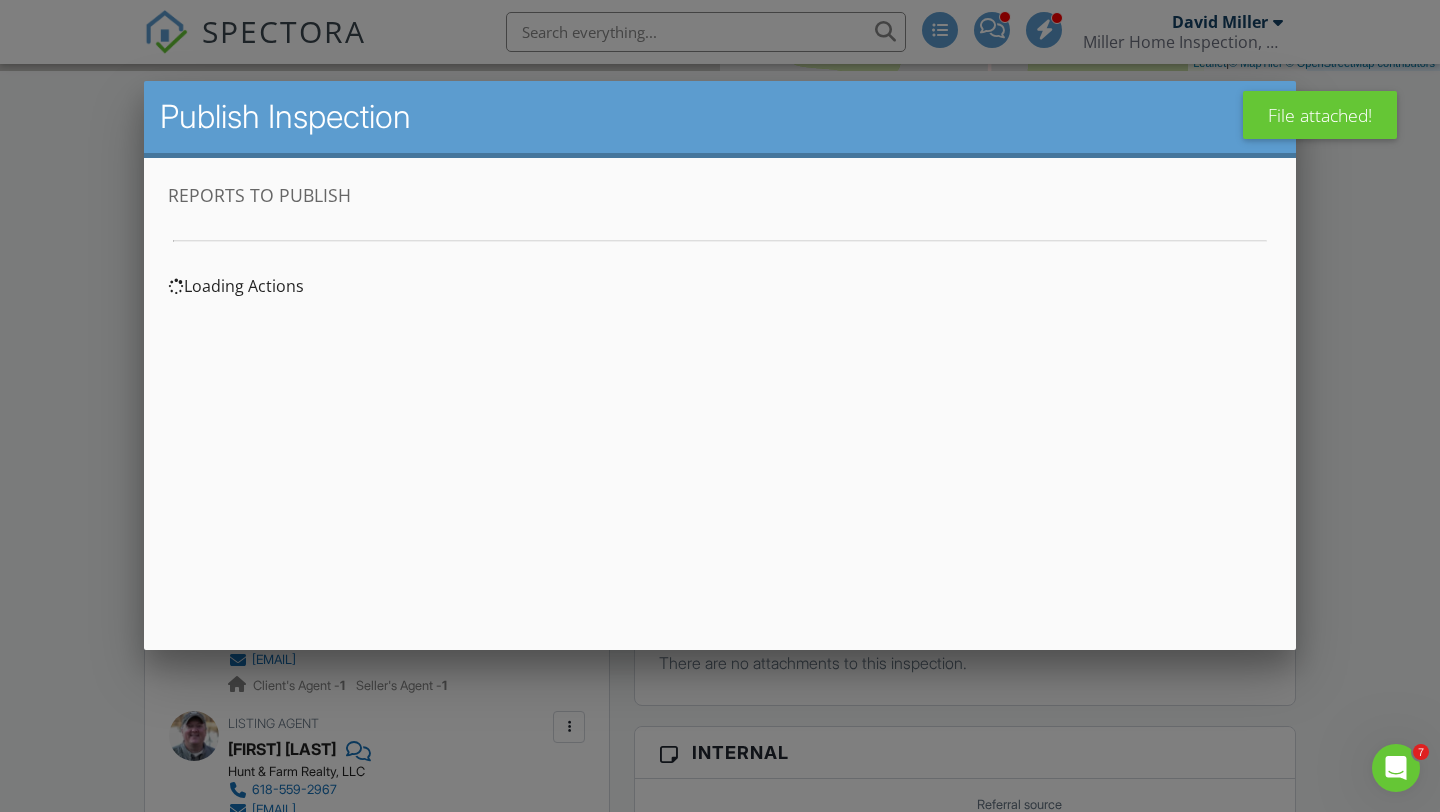 scroll, scrollTop: 0, scrollLeft: 0, axis: both 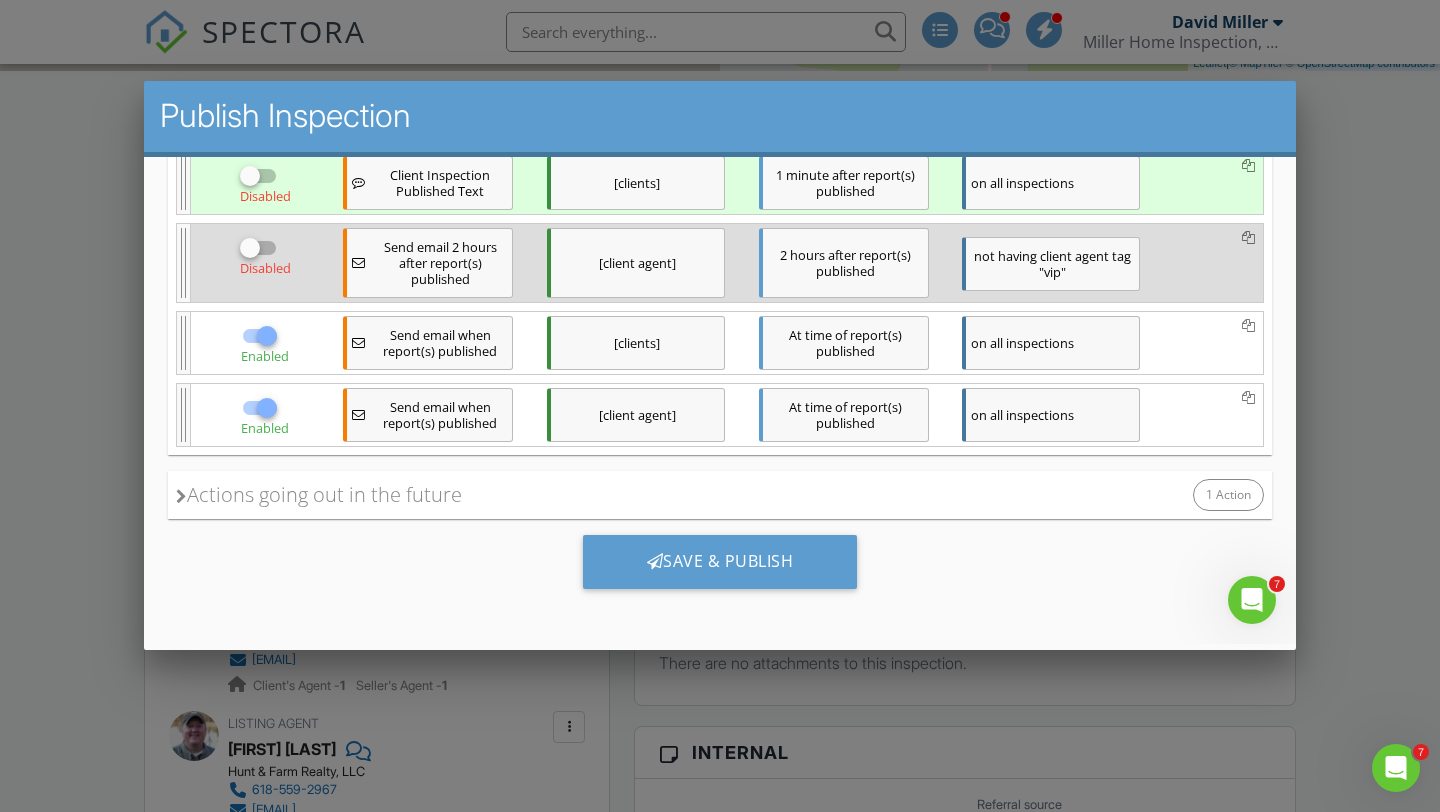 click on "Actions going out in the future
1 Action" at bounding box center [720, 495] 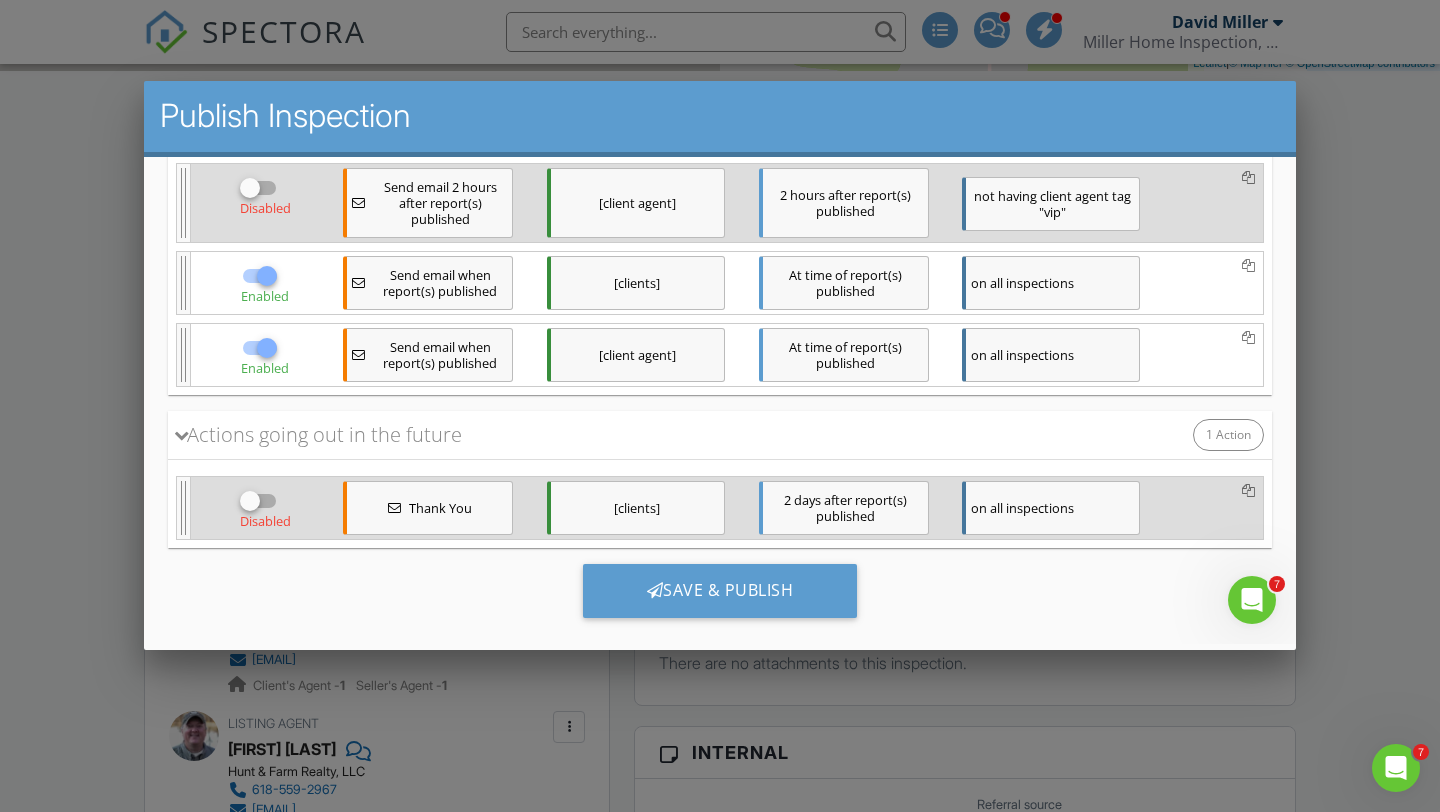 scroll, scrollTop: 468, scrollLeft: 0, axis: vertical 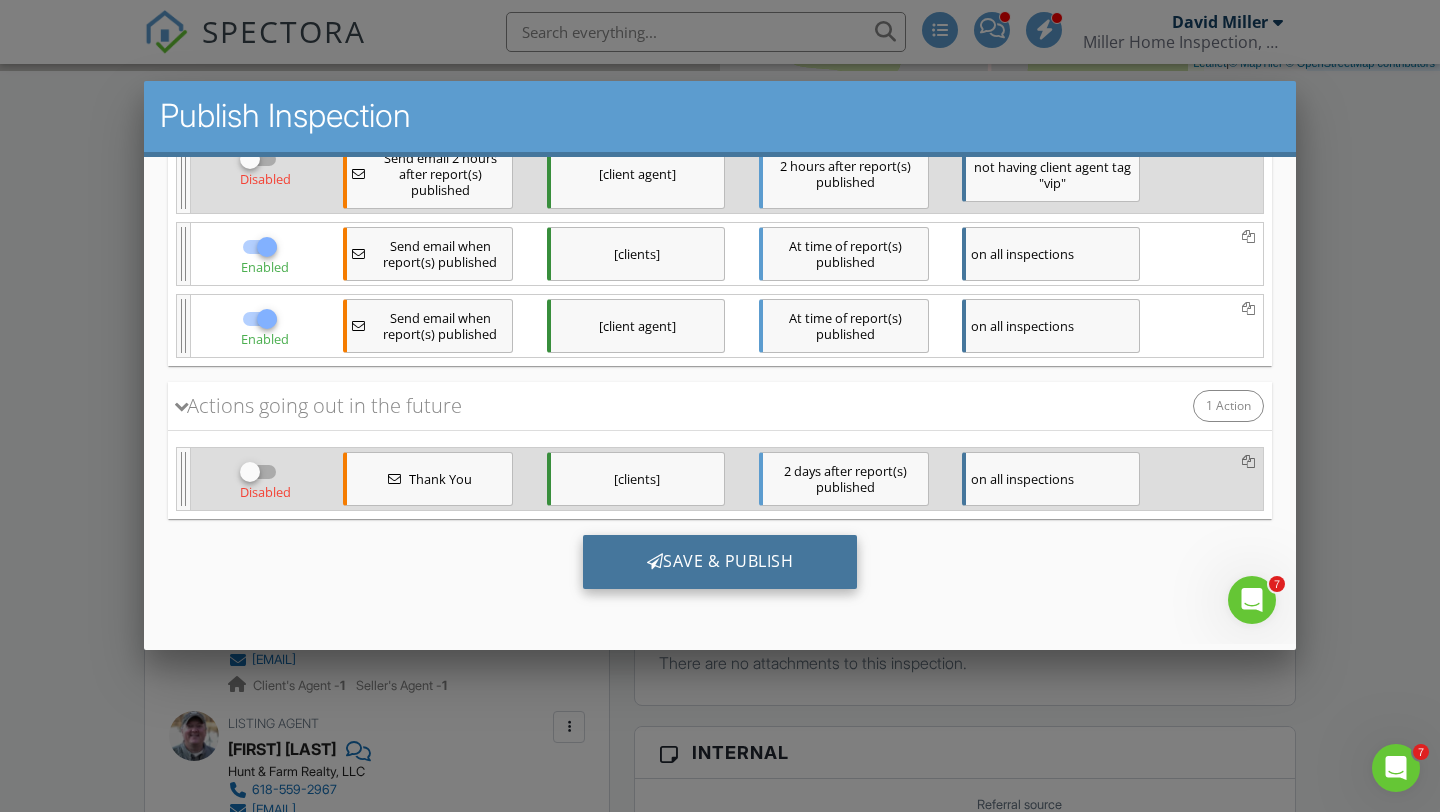 click on "Save & Publish" at bounding box center [720, 562] 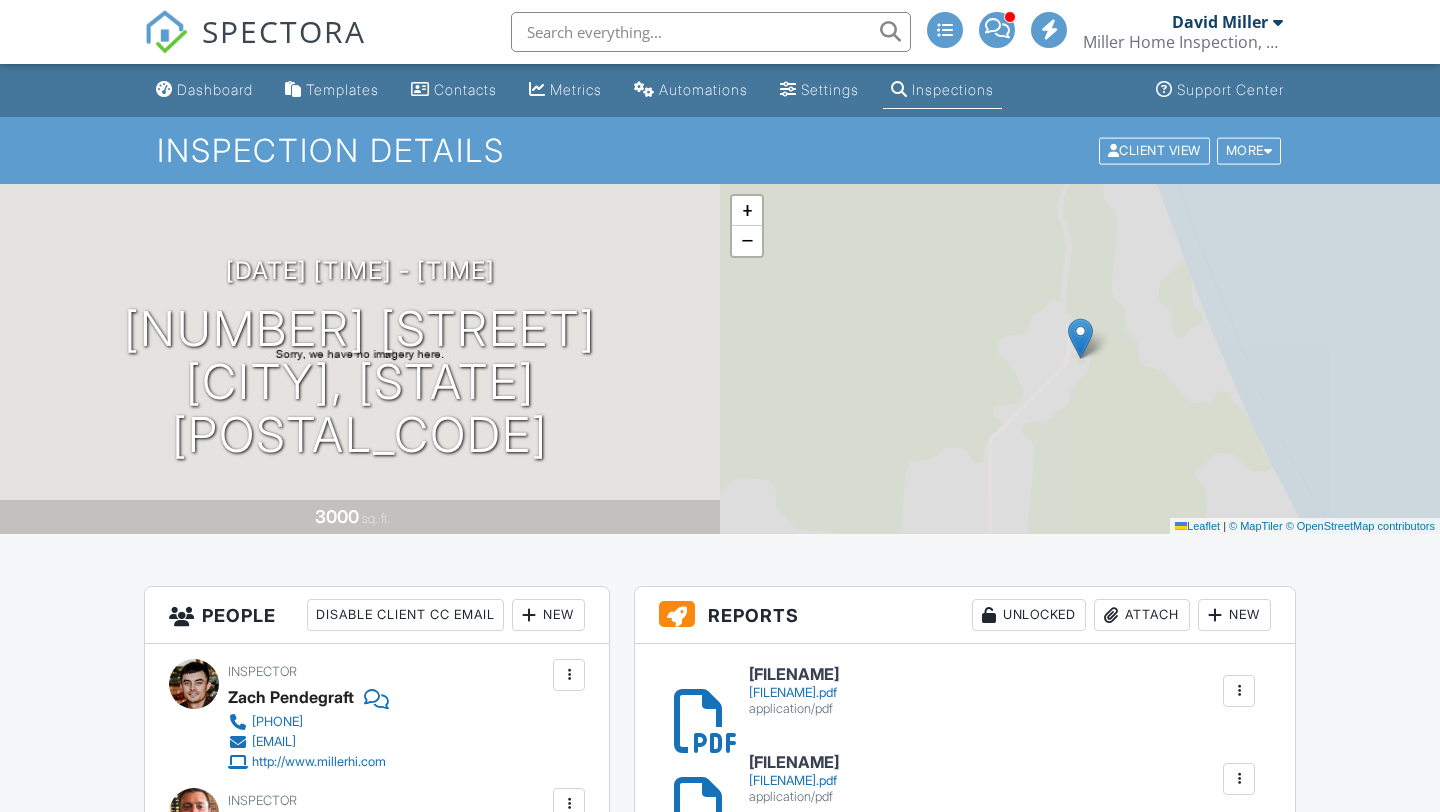 scroll, scrollTop: 0, scrollLeft: 0, axis: both 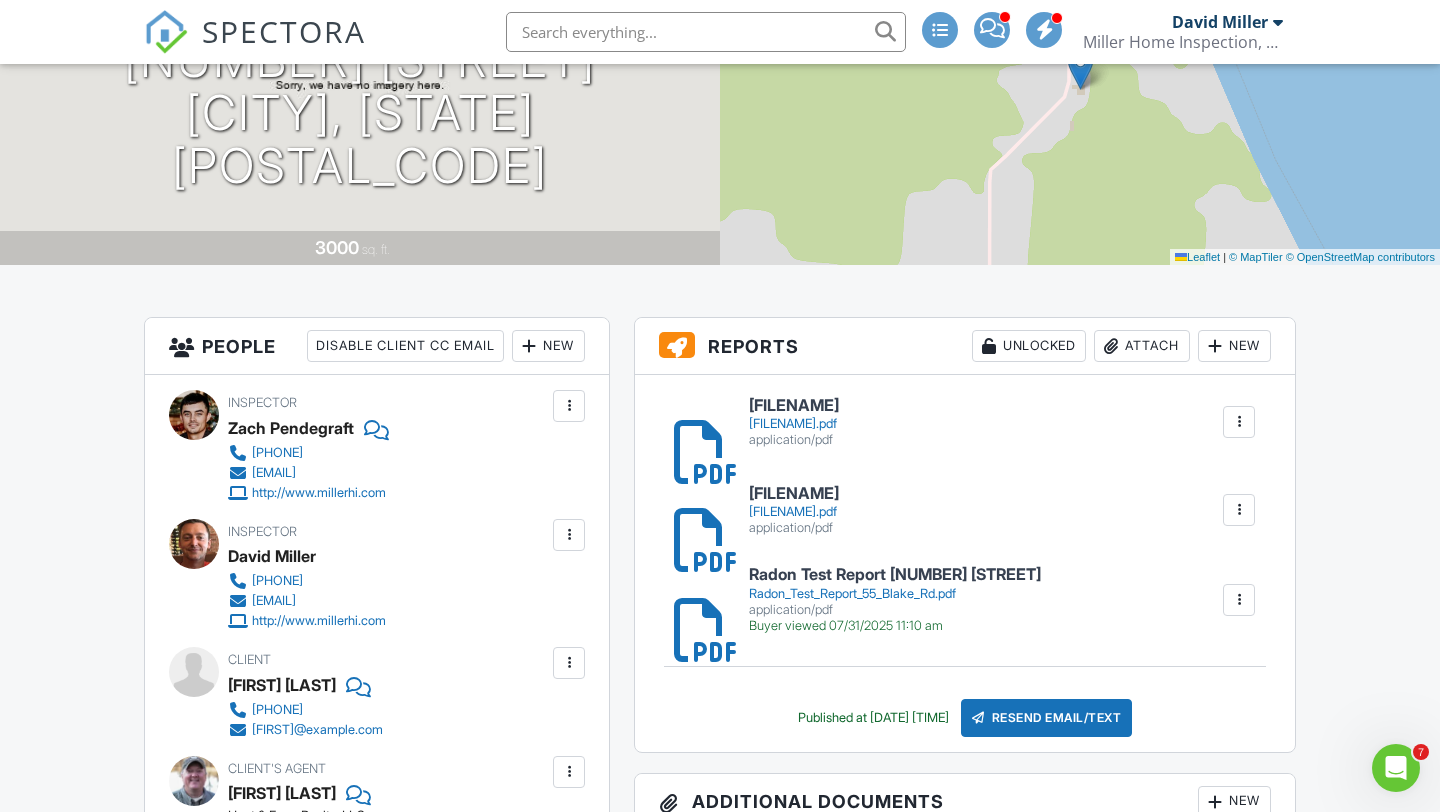click on "[FILENAME]" at bounding box center (794, 406) 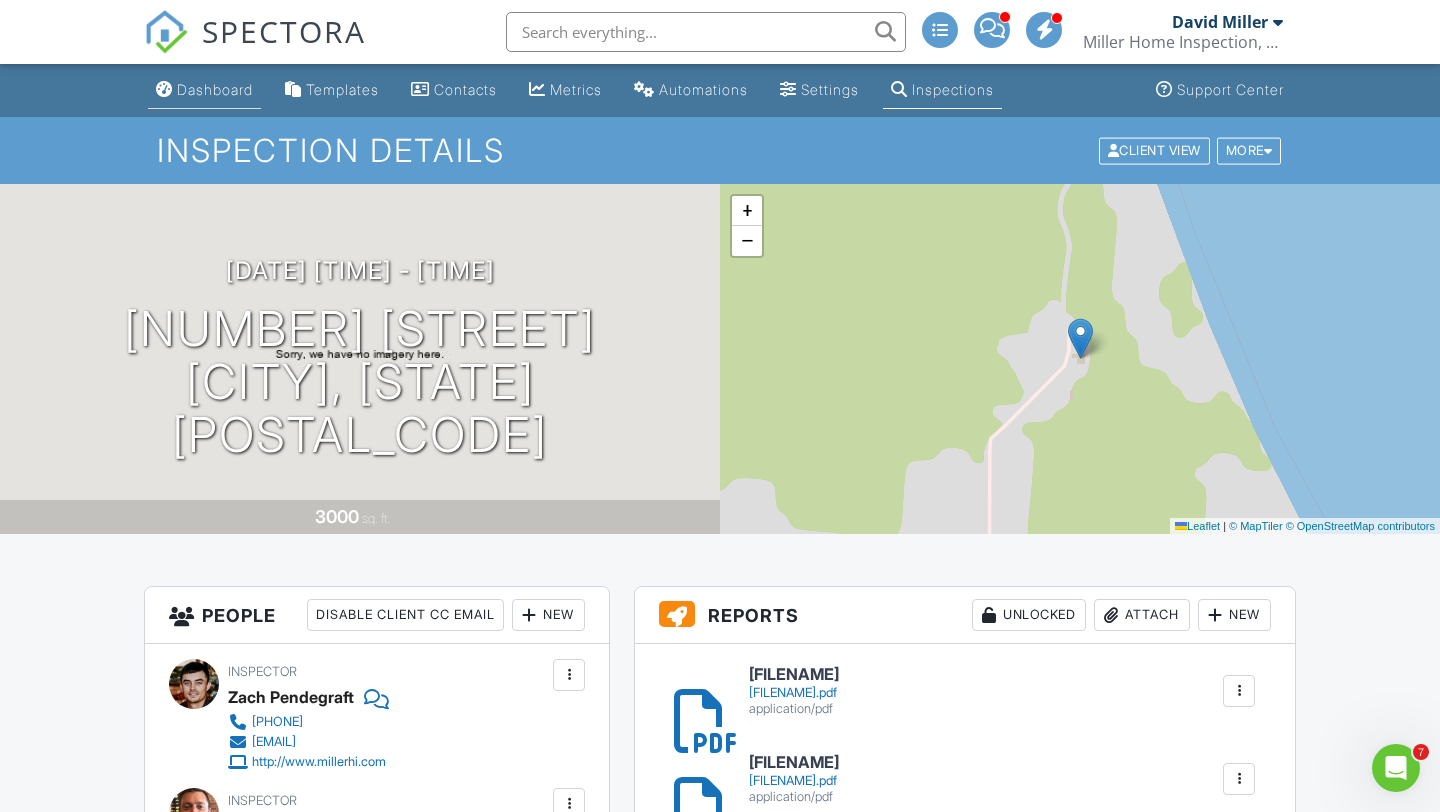 click on "Dashboard" at bounding box center [215, 89] 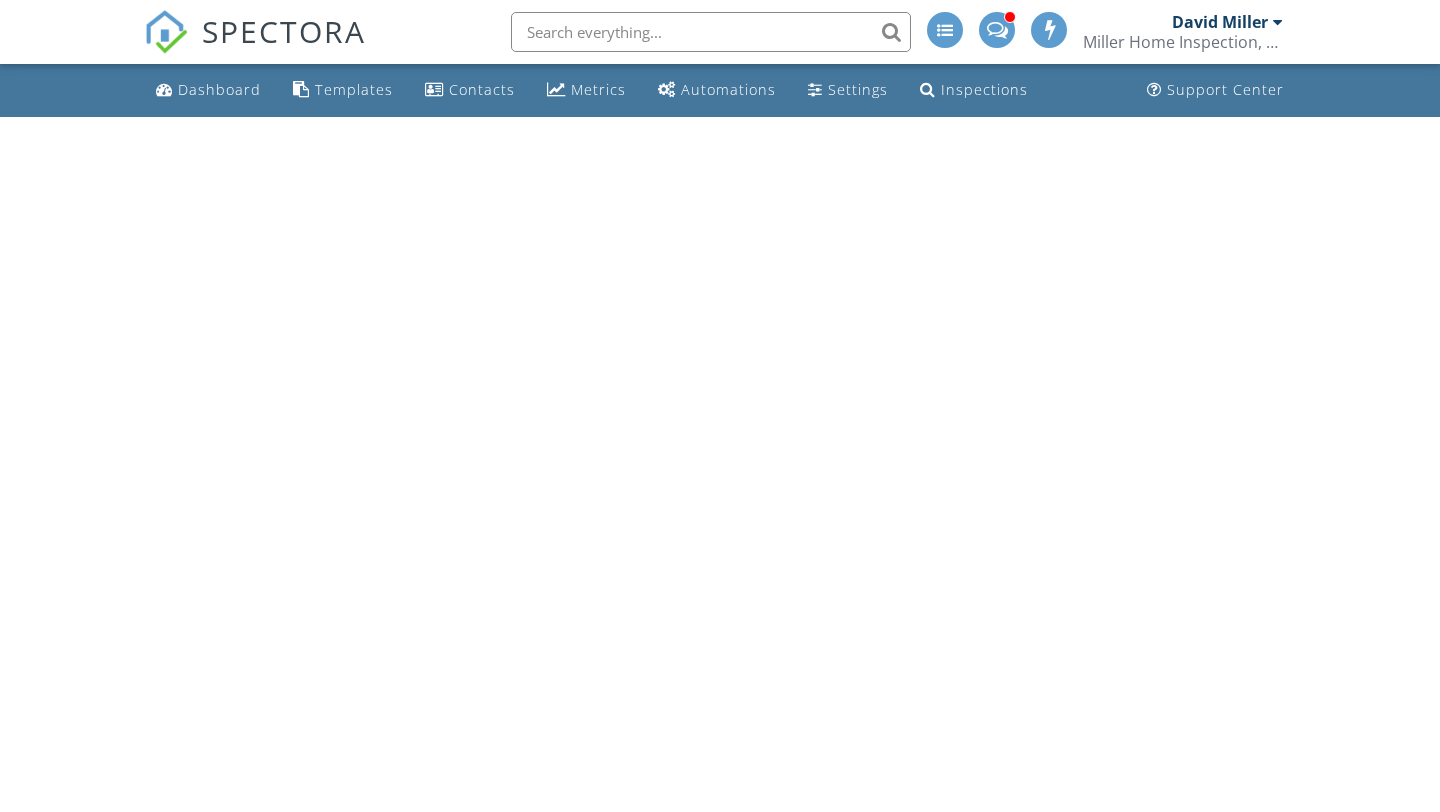 scroll, scrollTop: 0, scrollLeft: 0, axis: both 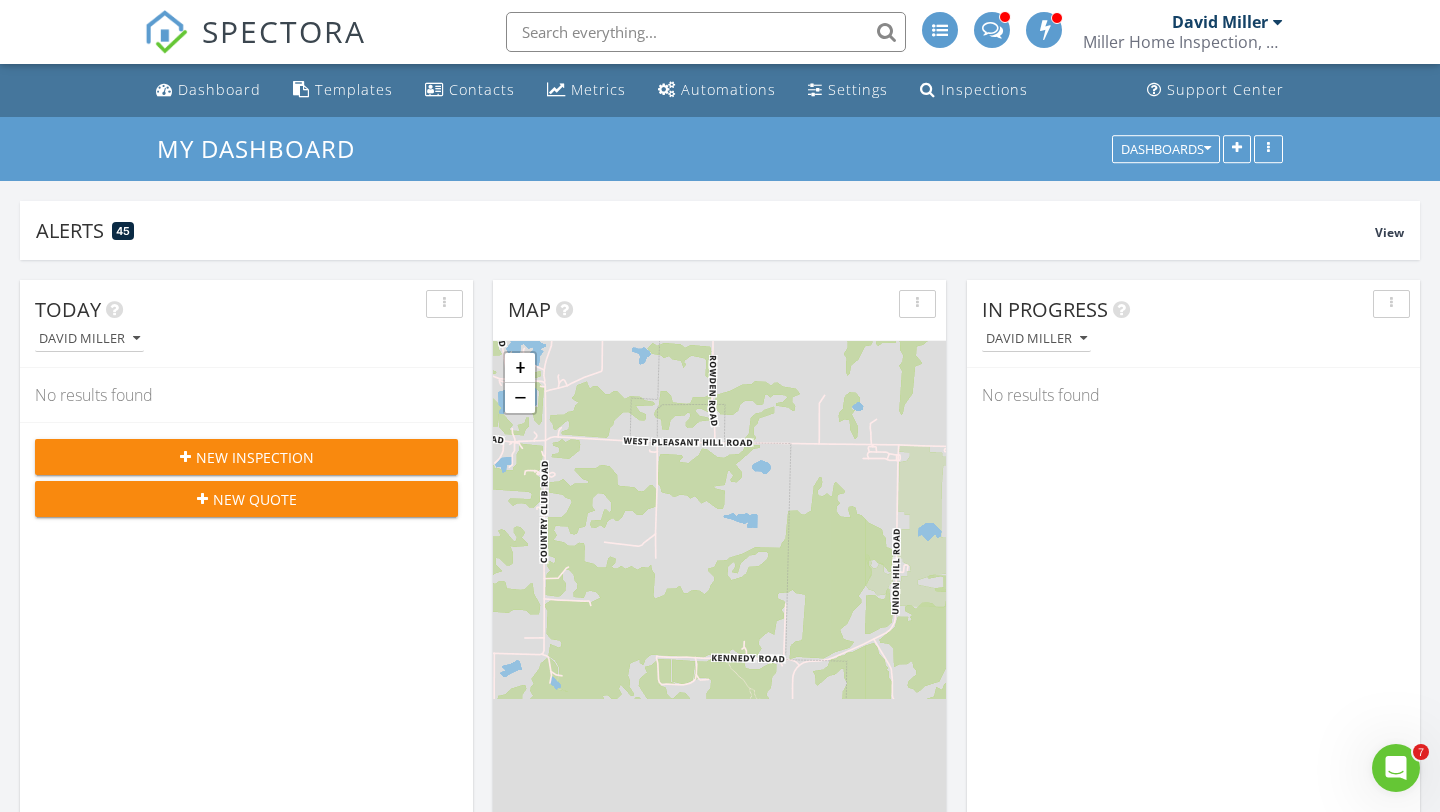 click at bounding box center (706, 32) 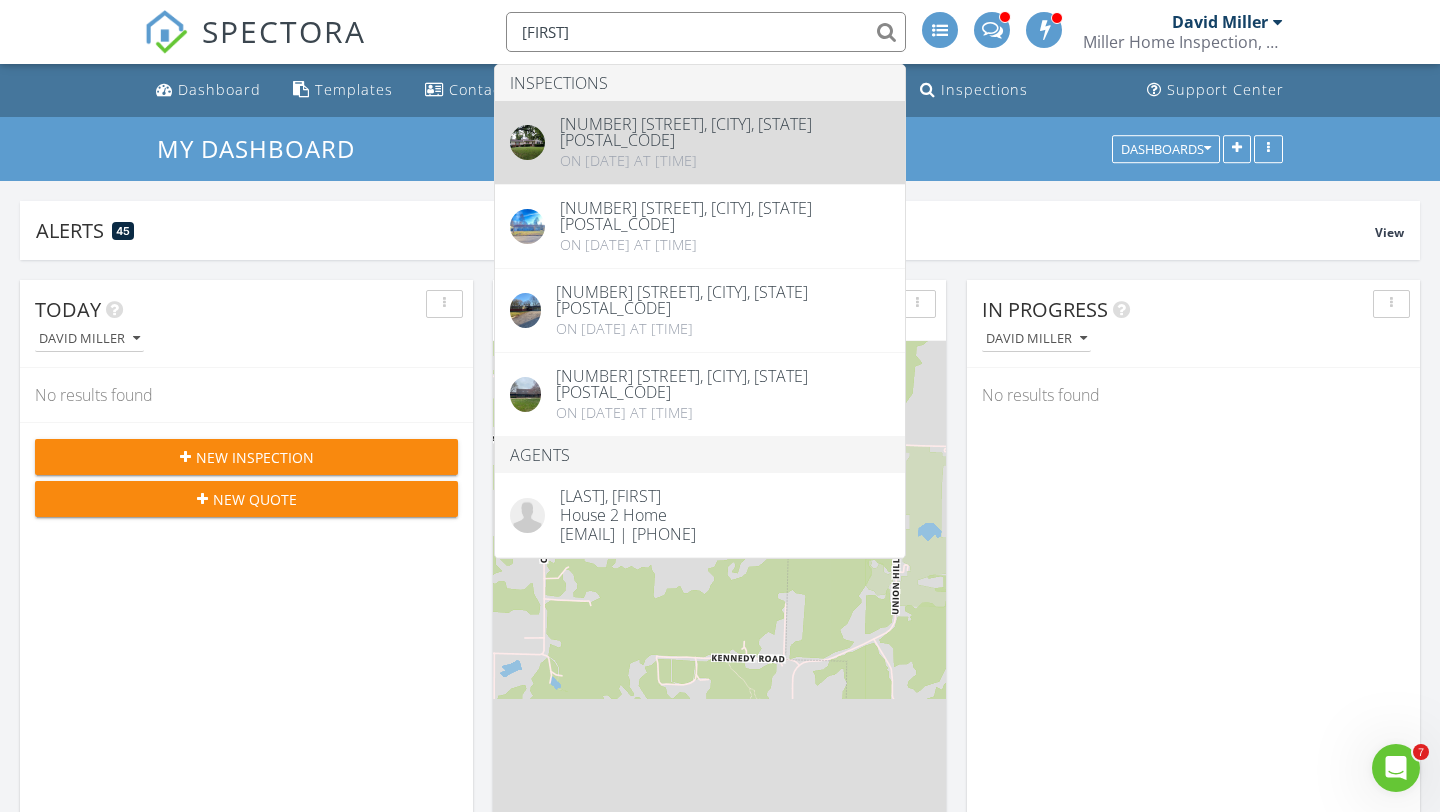 type on "laura" 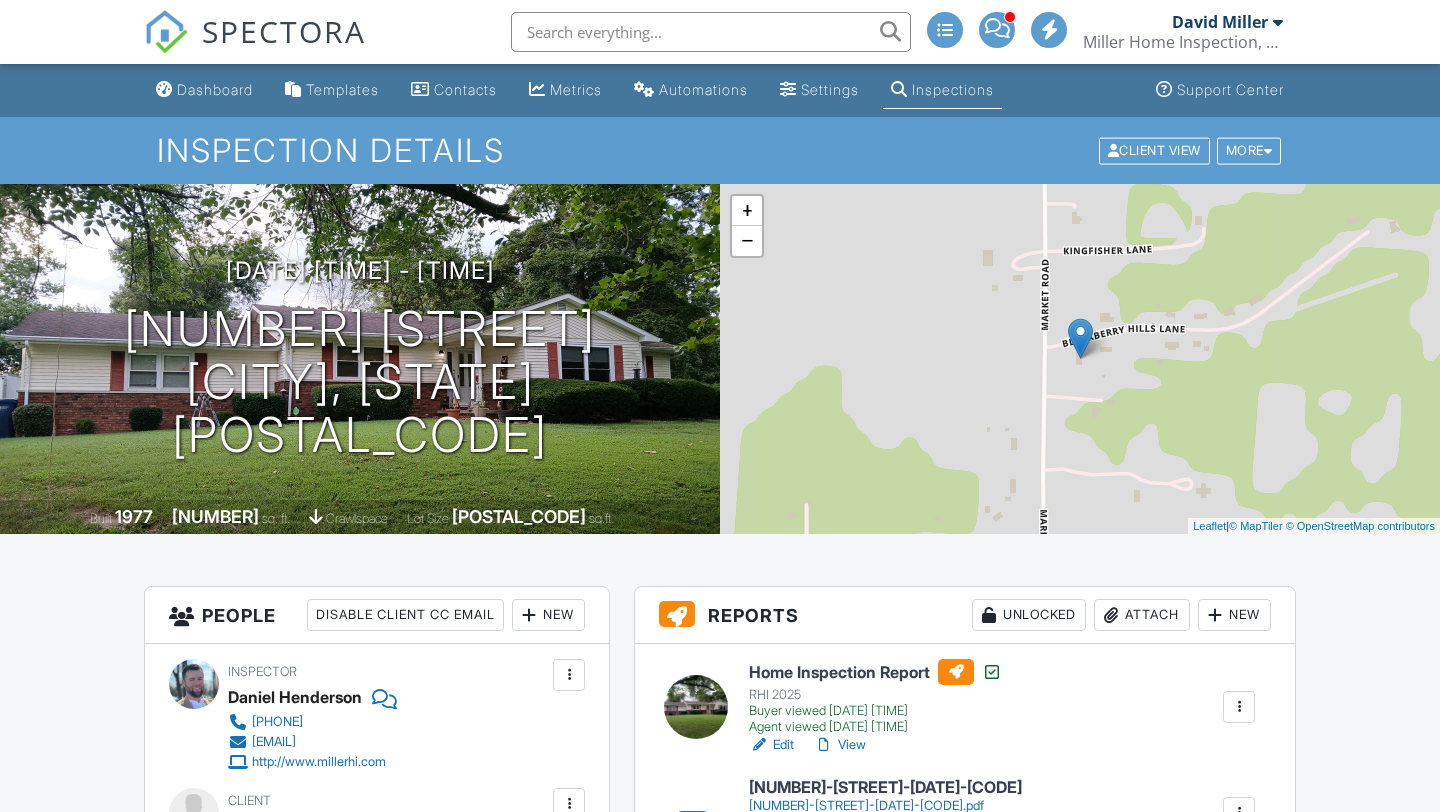 scroll, scrollTop: 361, scrollLeft: 0, axis: vertical 